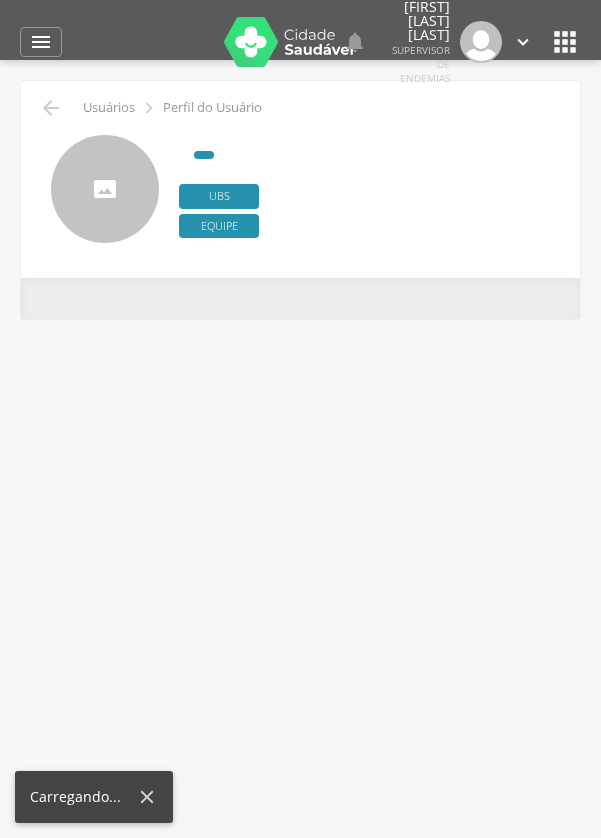 scroll, scrollTop: 0, scrollLeft: 0, axis: both 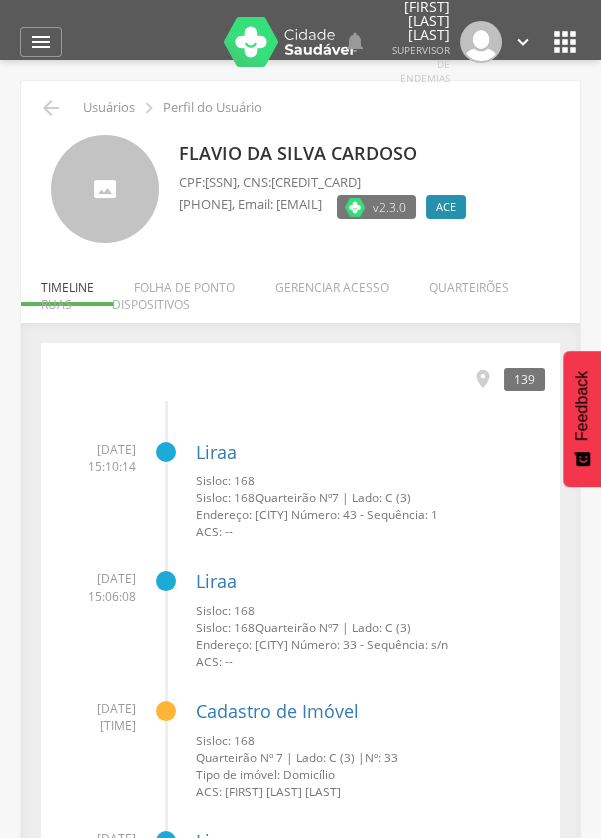 click on "Quarteirão Nº" at bounding box center (293, 497) 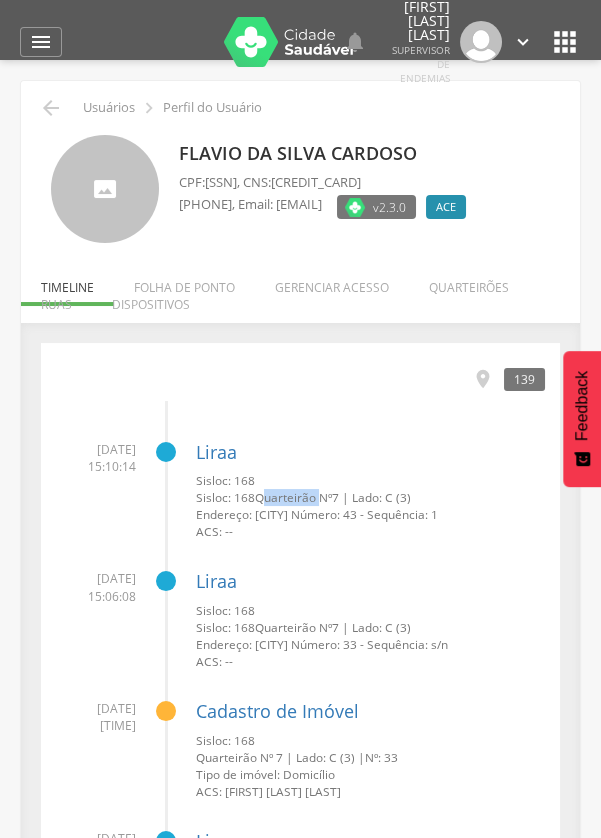 click on "Quarteirão Nº" at bounding box center [293, 497] 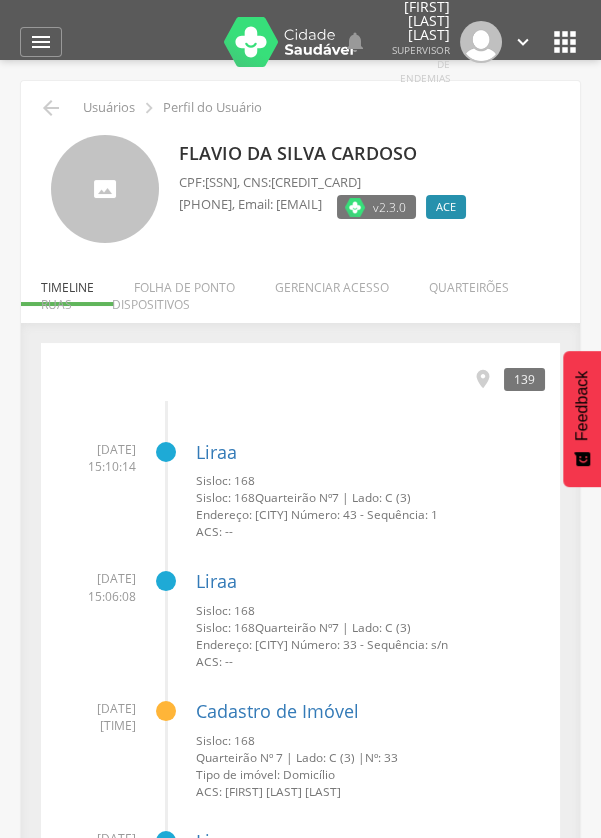click on "Quarteirão Nº" at bounding box center (293, 497) 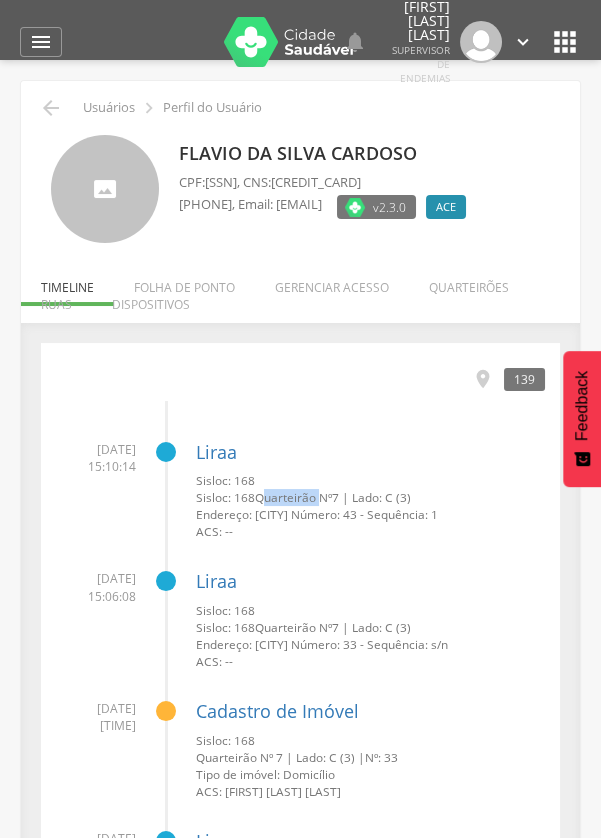 click on "Endereço: [CITY] Número: 43 - Sequência: 1" at bounding box center (370, 514) 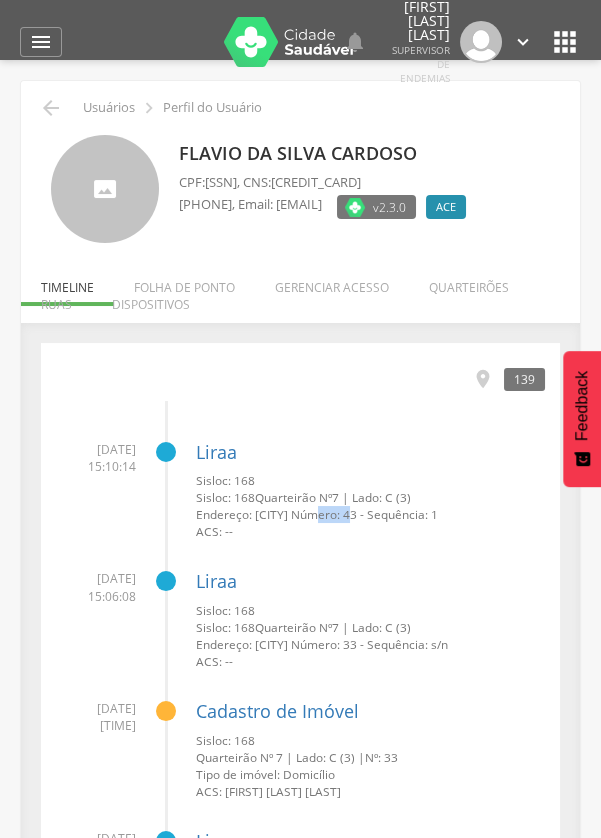 click on "Endereço: [CITY] Número: 43 - Sequência: 1" at bounding box center [370, 514] 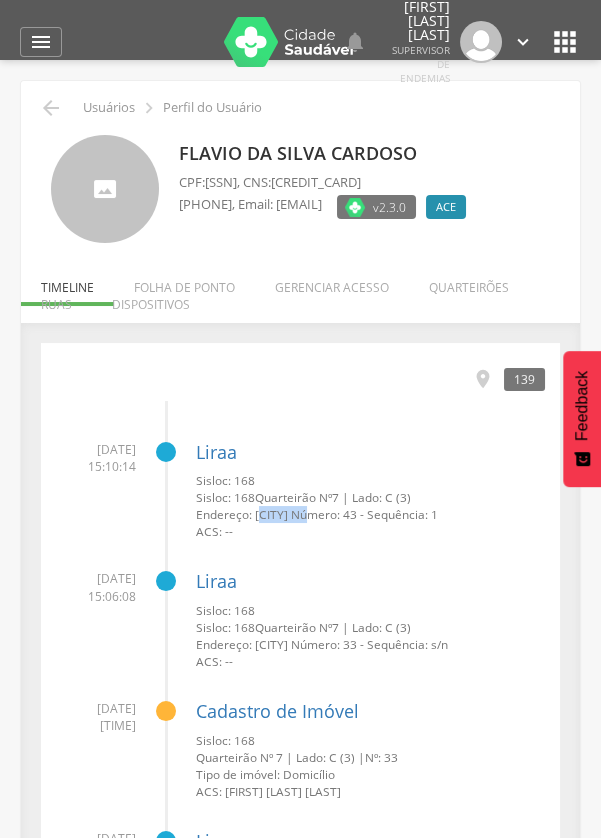 click on "Endereço: [CITY] Número: 43 - Sequência: 1" at bounding box center [370, 514] 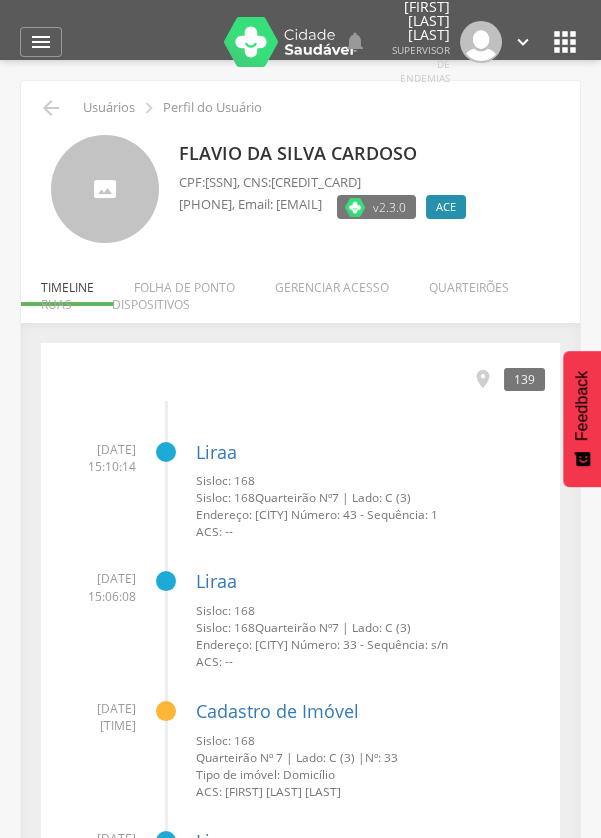 click on "Sisloc: 168" at bounding box center (225, 497) 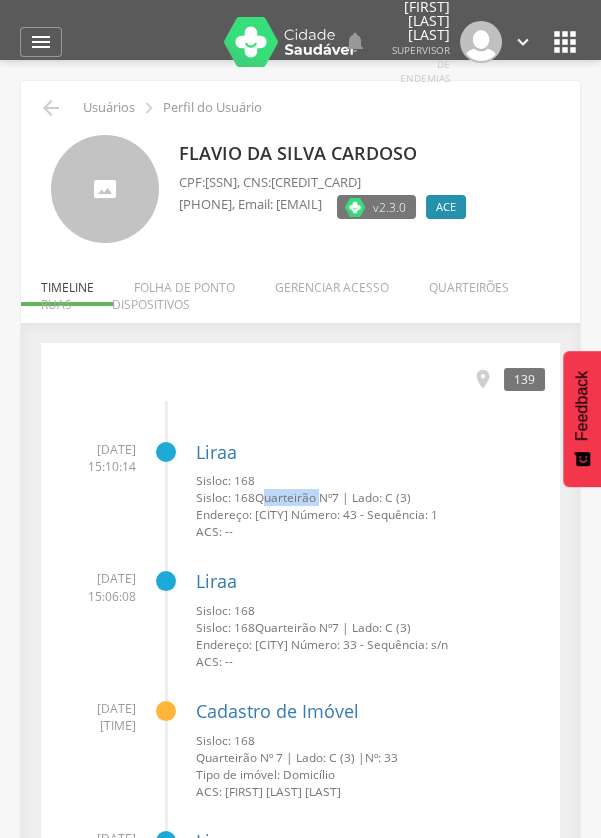 click on "Endereço: [CITY] Número: 43 - Sequência: 1" at bounding box center (370, 514) 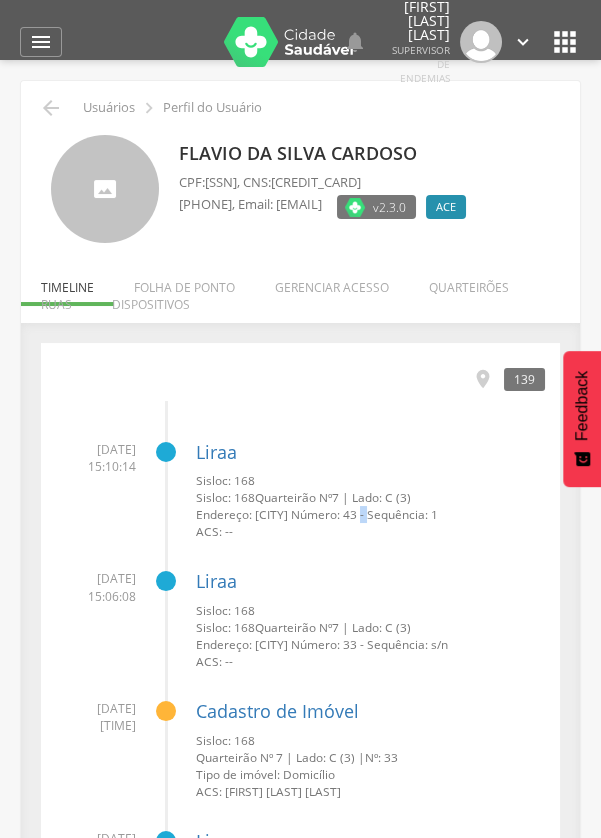 click on "ACS: --" at bounding box center [370, 531] 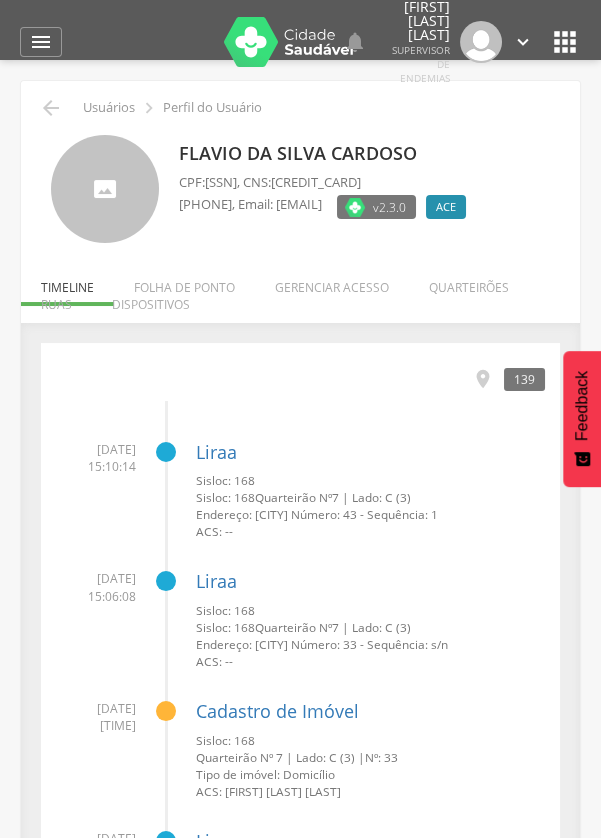 click on "Endereço: [CITY] Número: 43 - Sequência: 1" at bounding box center [370, 514] 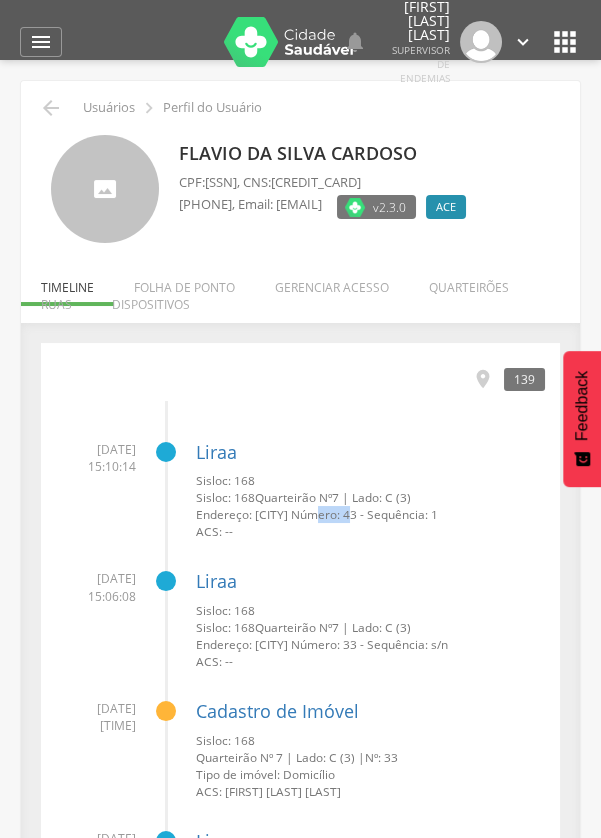 click on "Endereço: [CITY] Número: 33 - Sequência: s/n" at bounding box center (370, 644) 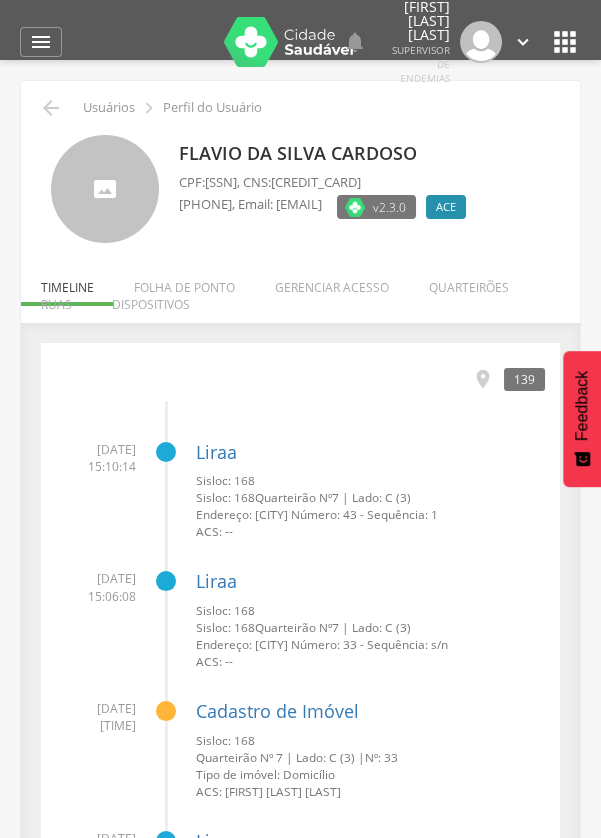 click on "Endereço: [CITY] Número: 43 - Sequência: 1" at bounding box center [370, 514] 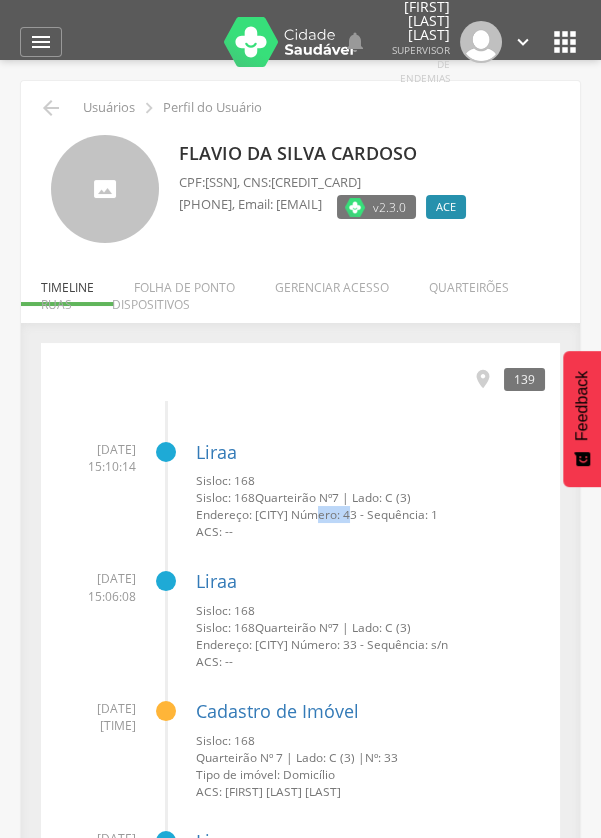 click on "ACS: --" at bounding box center (370, 531) 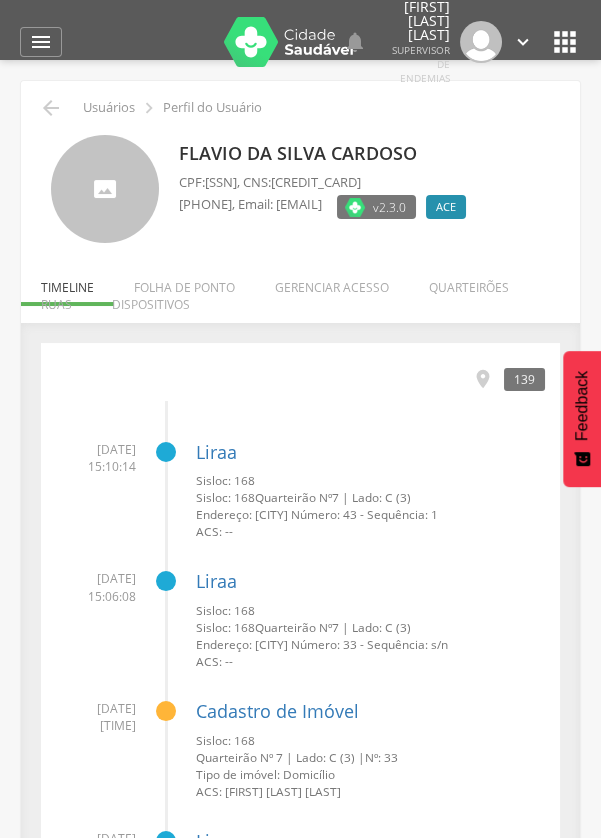click on "Endereço: [CITY] Número: 43 - Sequência: 1" at bounding box center (370, 514) 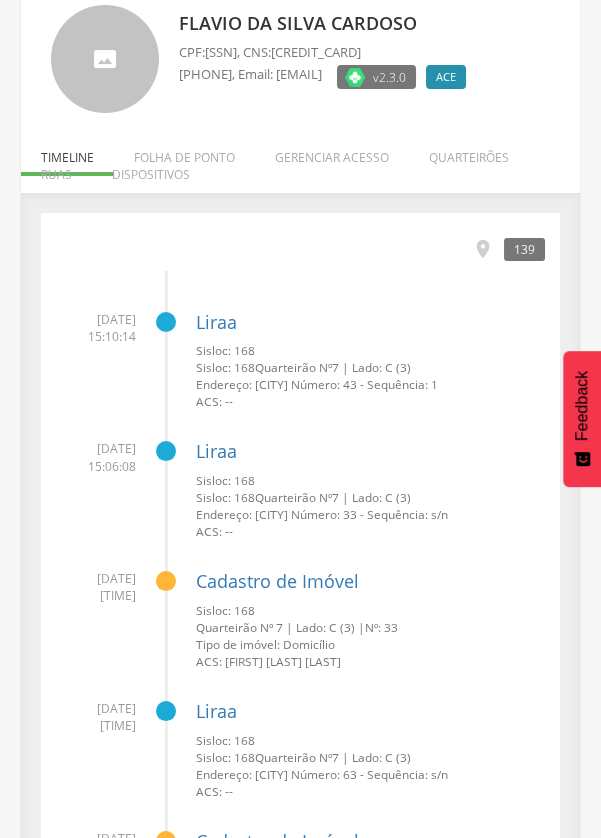scroll, scrollTop: 127, scrollLeft: 0, axis: vertical 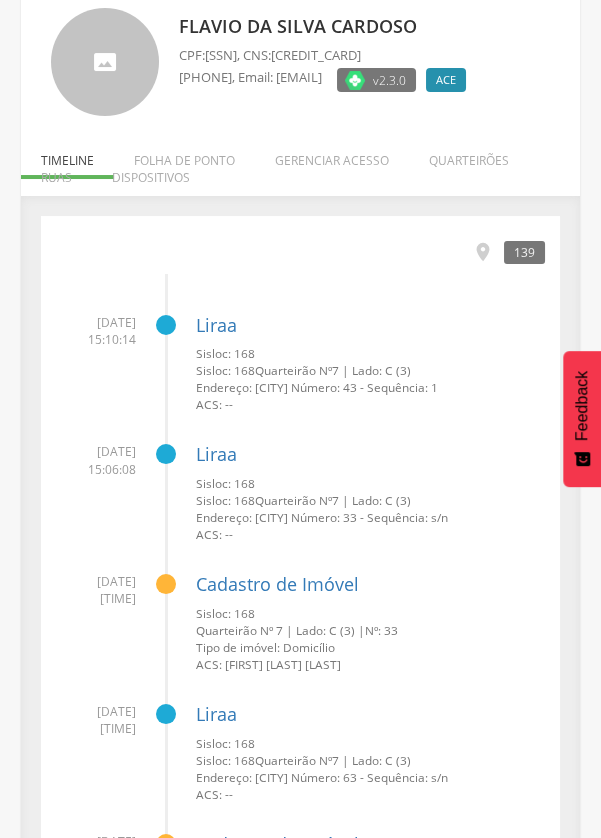 click on "Quarteirão Nº" at bounding box center (293, 500) 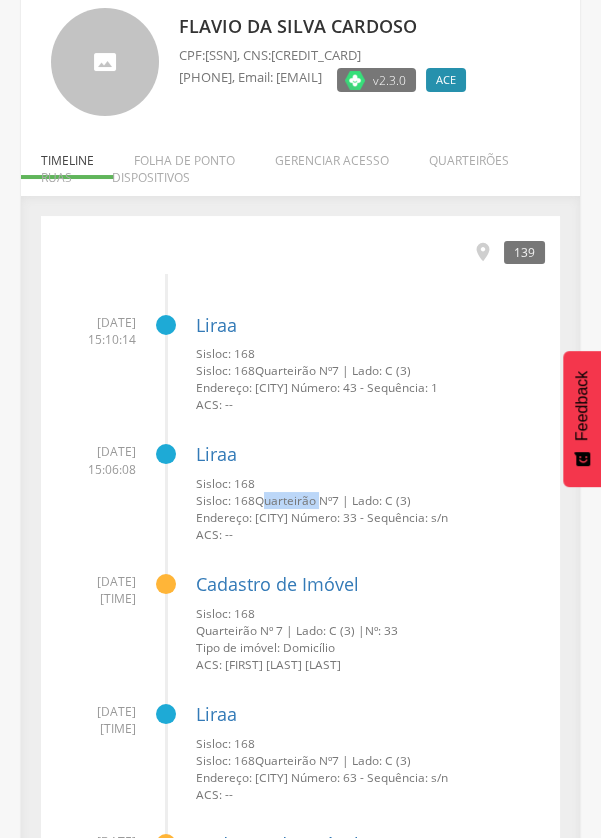 click on "Quarteirão Nº" at bounding box center [293, 500] 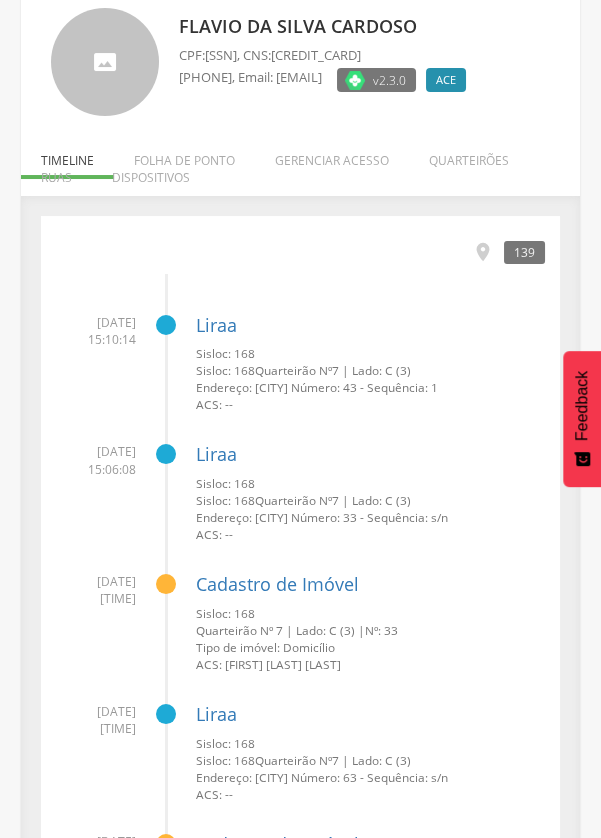 click on "Quarteirão Nº" at bounding box center (293, 760) 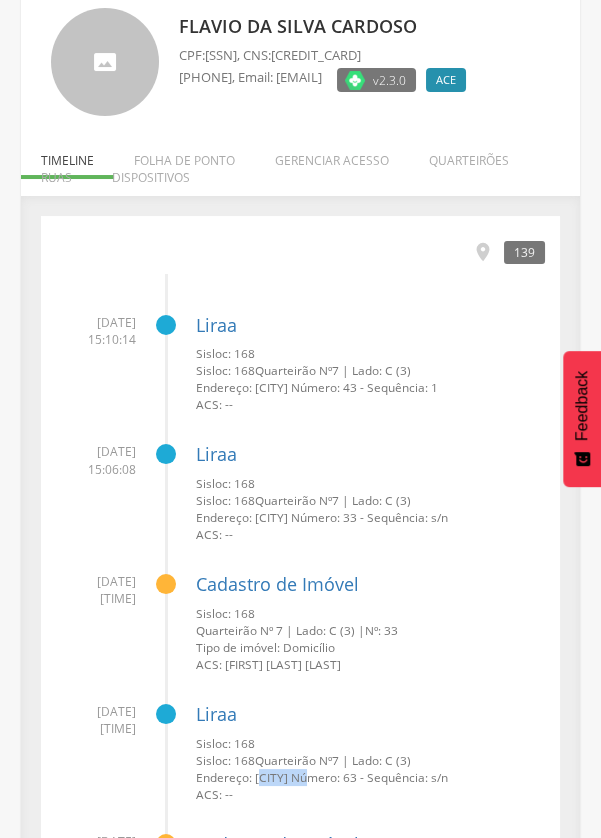 click on "Quarteirão Nº" at bounding box center (293, 500) 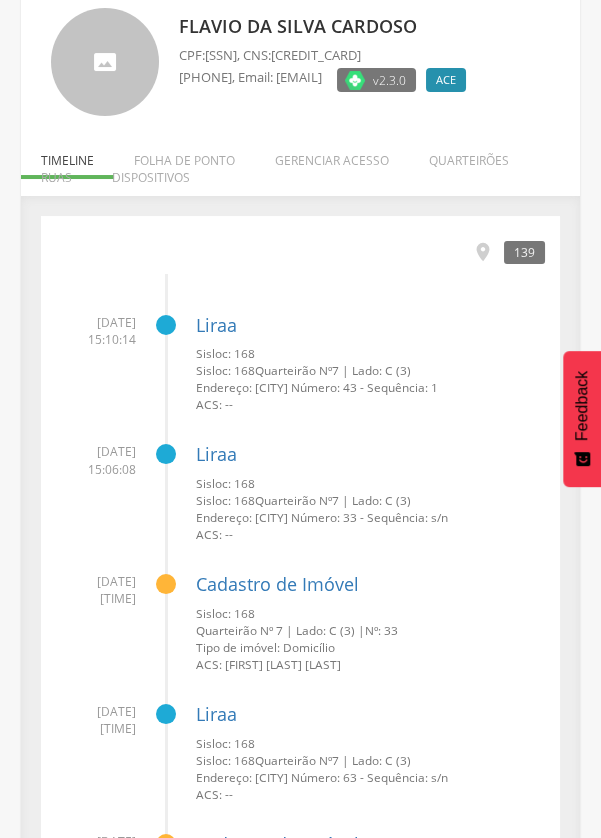 click on "Endereço: [CITY] Número: 33 - Sequência: s/n" at bounding box center (370, 517) 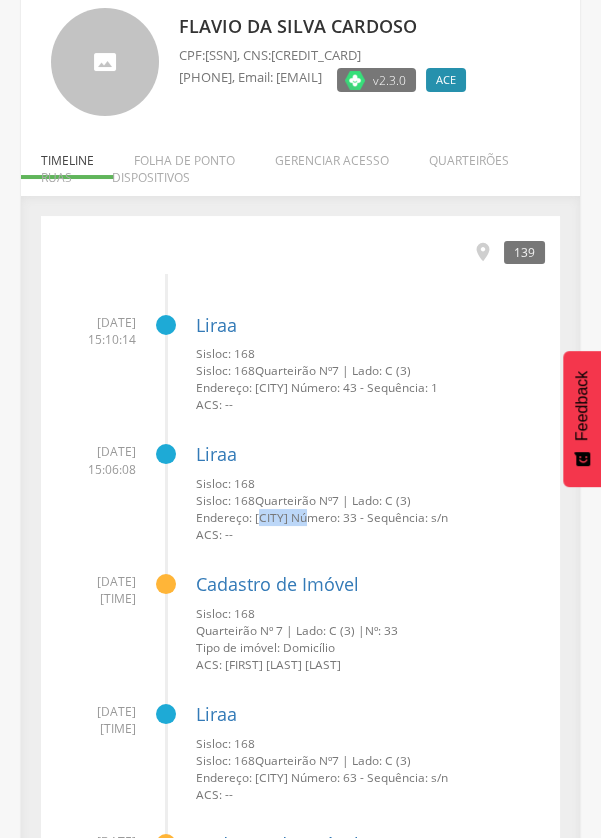 click on "Endereço: [CITY] Número: 33 - Sequência: s/n" at bounding box center (370, 517) 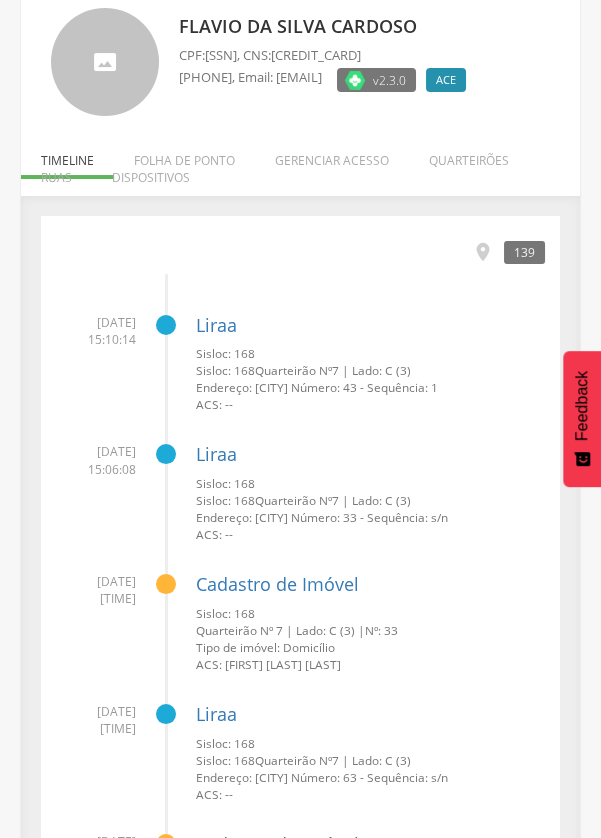 click on "Quarteirão Nº" at bounding box center [293, 370] 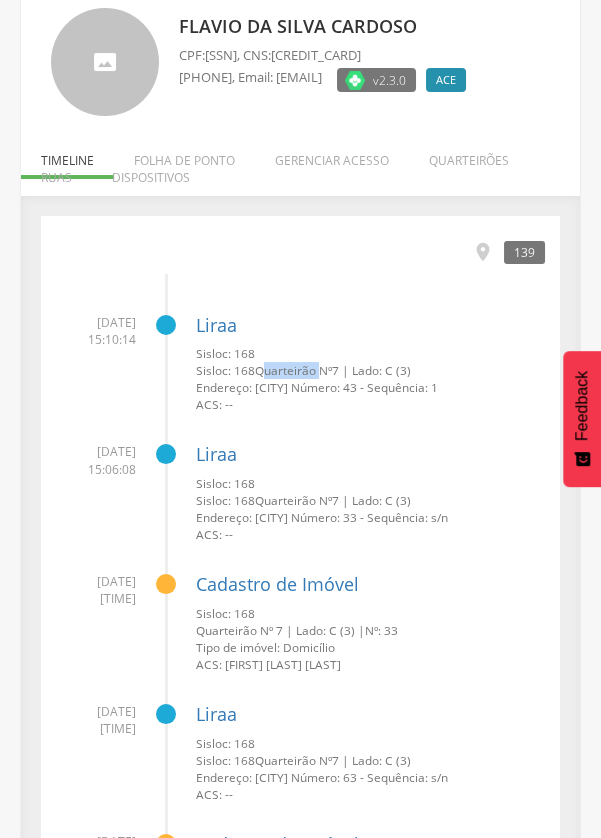 click on "Quarteirão Nº" at bounding box center (293, 370) 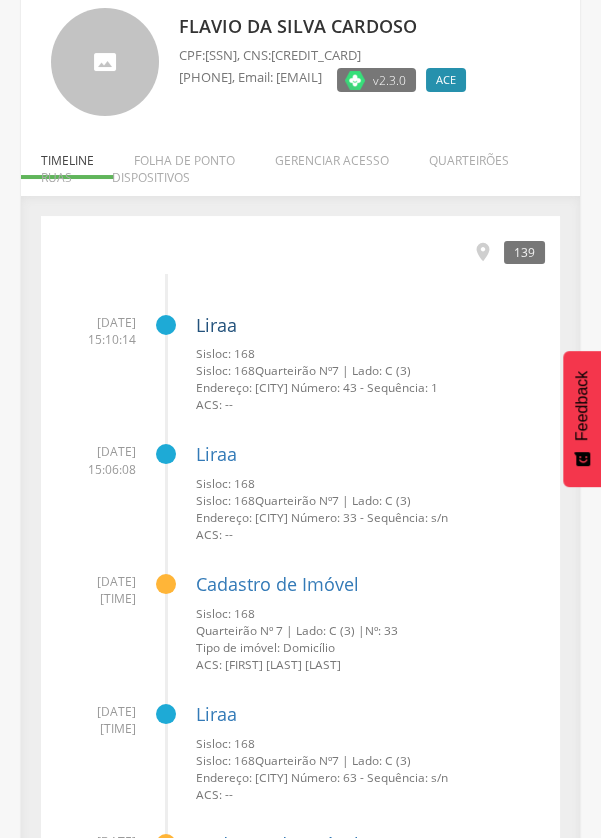 click on "Liraa" at bounding box center (216, 325) 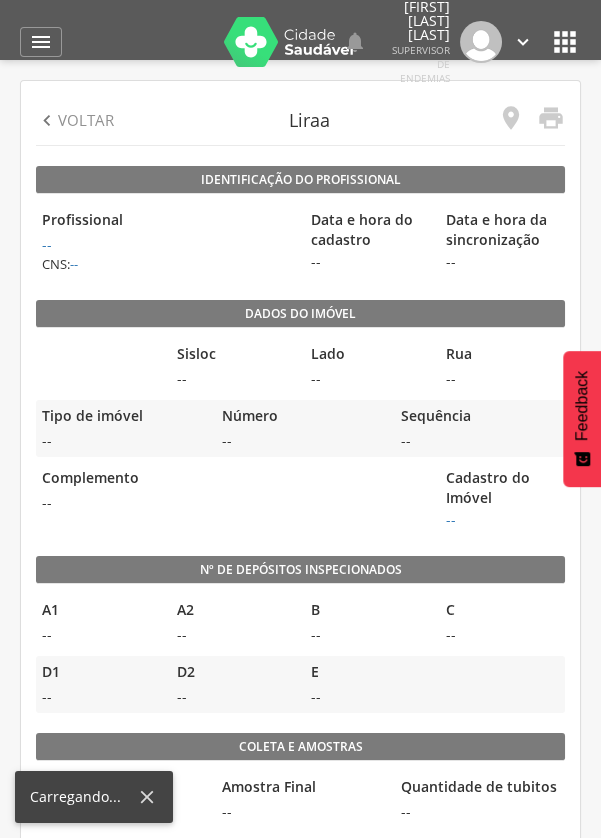 click on "Sisloc" at bounding box center (233, 355) 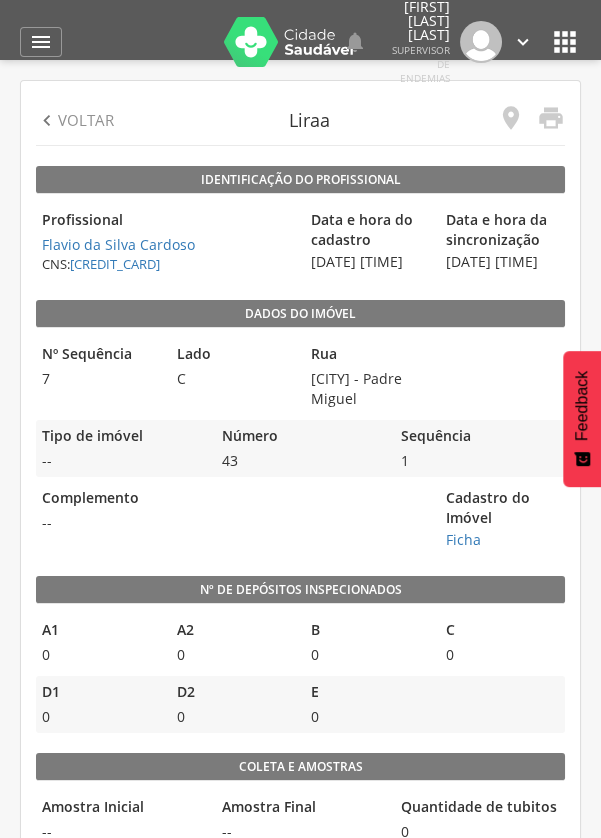 click on "Voltar" at bounding box center [86, 120] 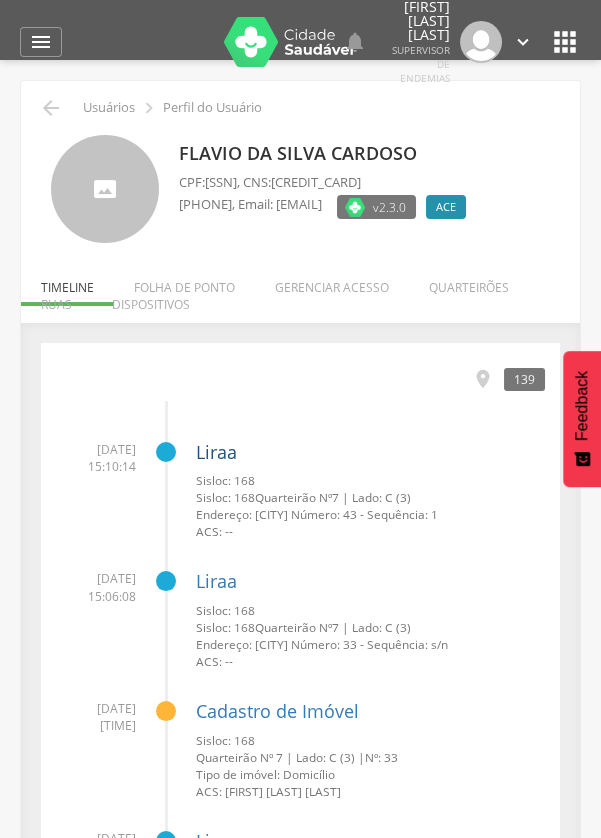 click on "Liraa" at bounding box center (216, 452) 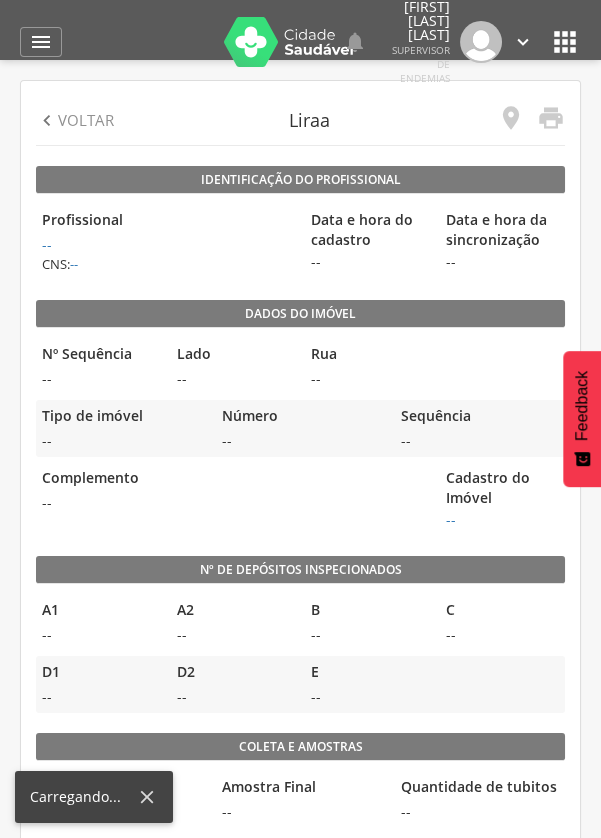 click on "Complemento" at bounding box center (233, 479) 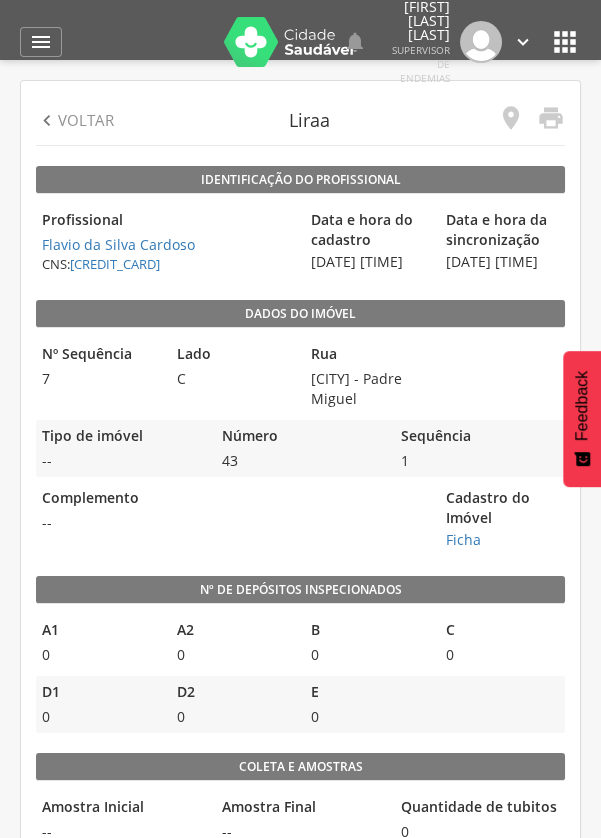 scroll, scrollTop: 24, scrollLeft: 0, axis: vertical 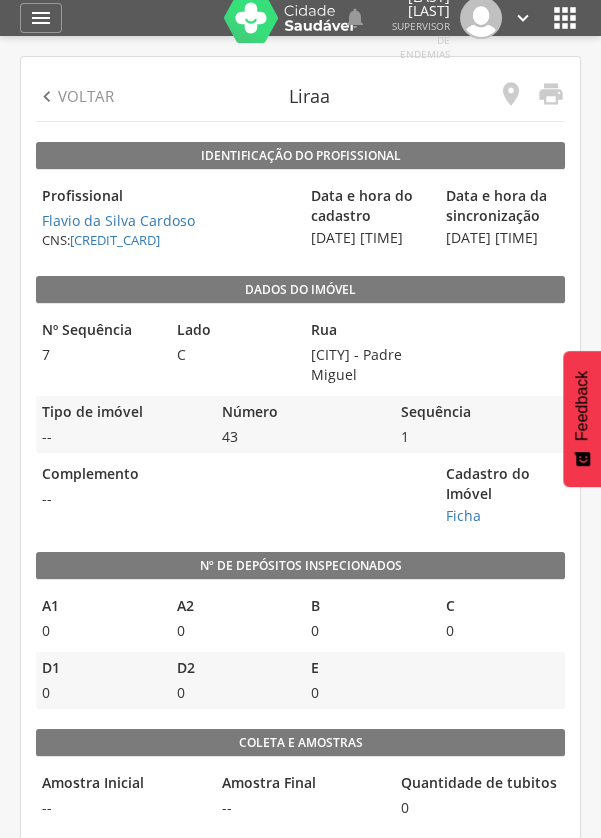click on "" at bounding box center [47, 97] 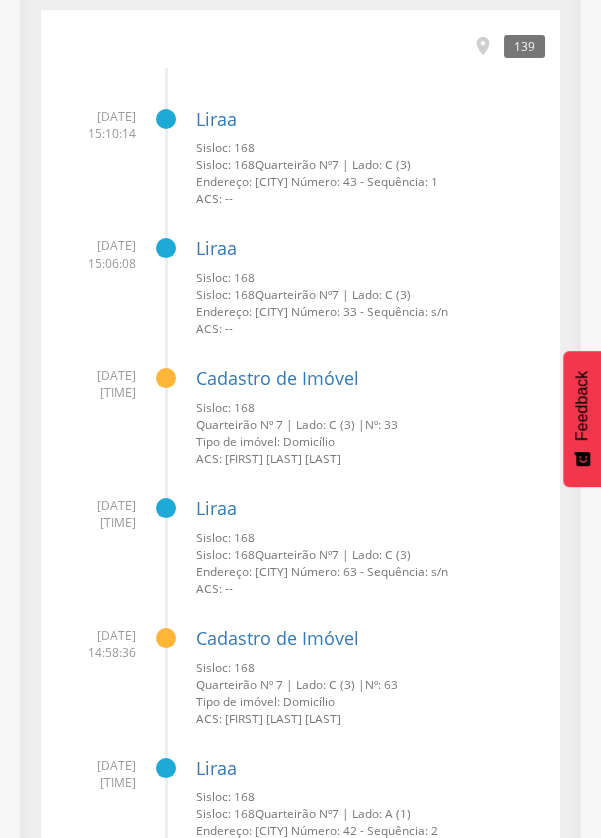 scroll, scrollTop: 336, scrollLeft: 0, axis: vertical 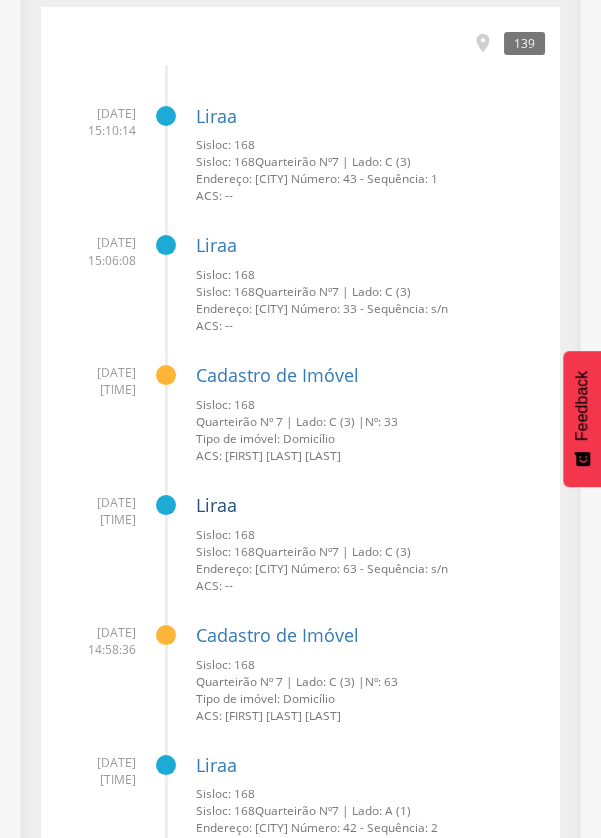 click on "Liraa" at bounding box center [216, 505] 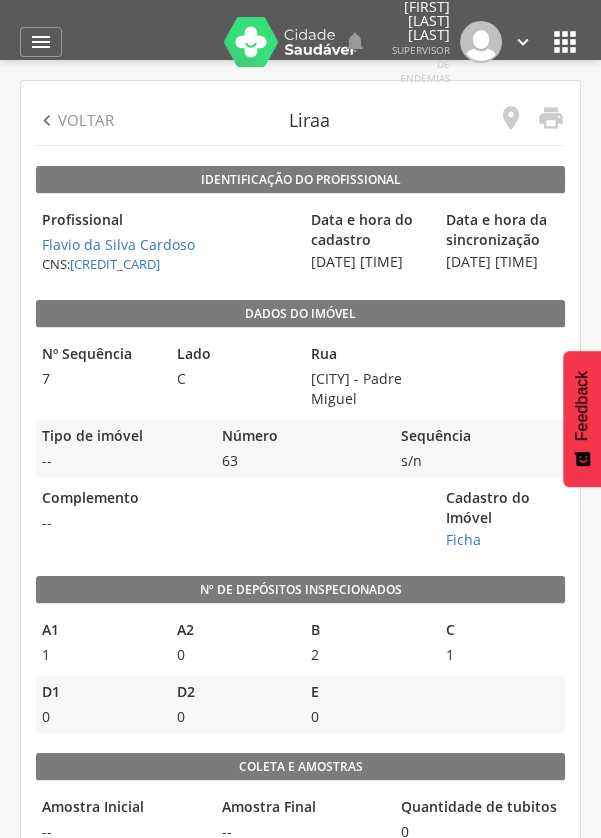 scroll, scrollTop: 24, scrollLeft: 0, axis: vertical 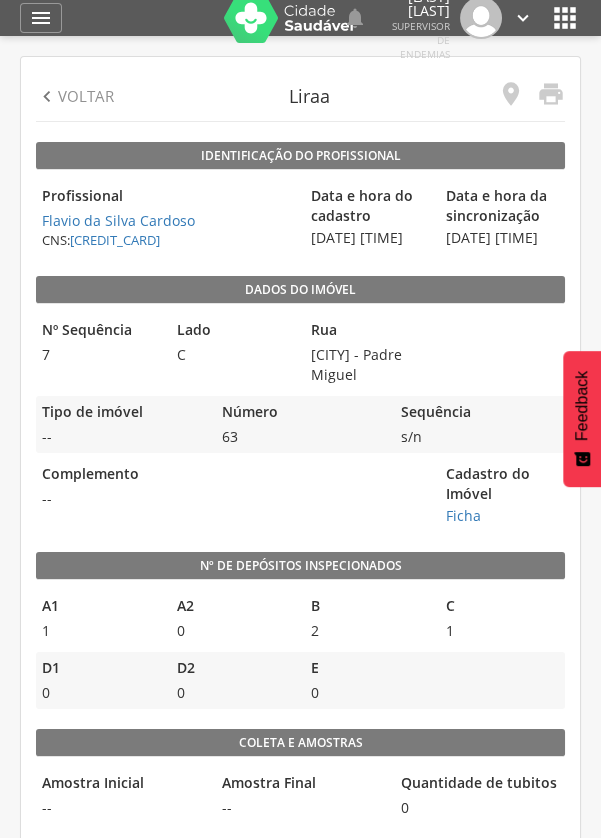 click on "" at bounding box center [47, 97] 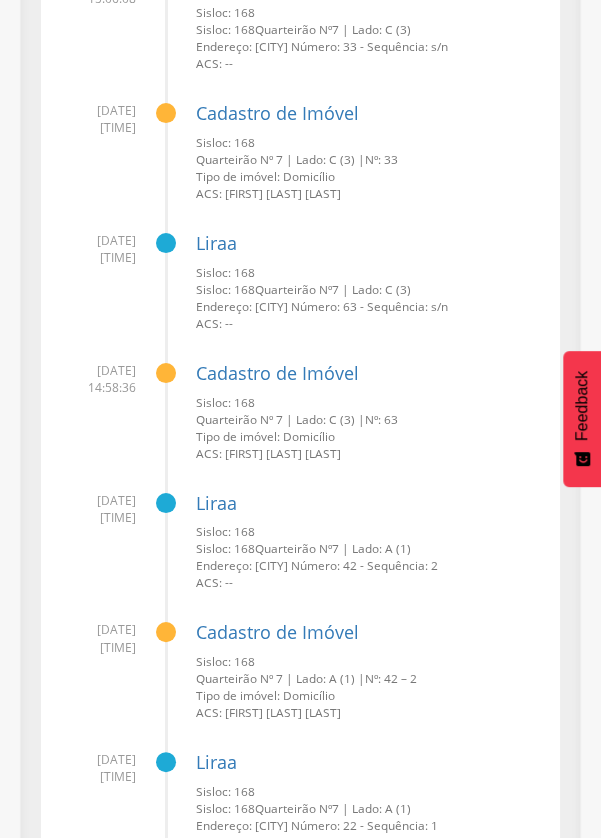 scroll, scrollTop: 597, scrollLeft: 0, axis: vertical 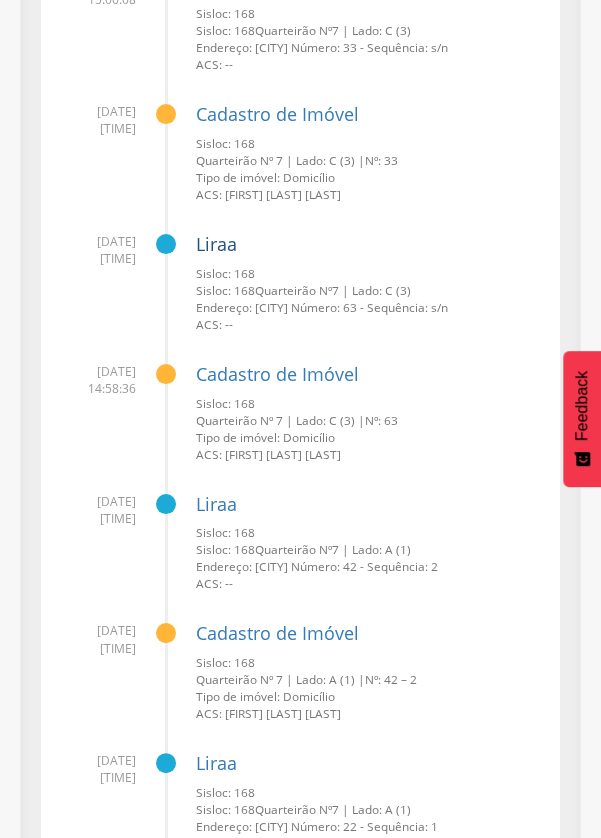 click on "Liraa" at bounding box center [216, 244] 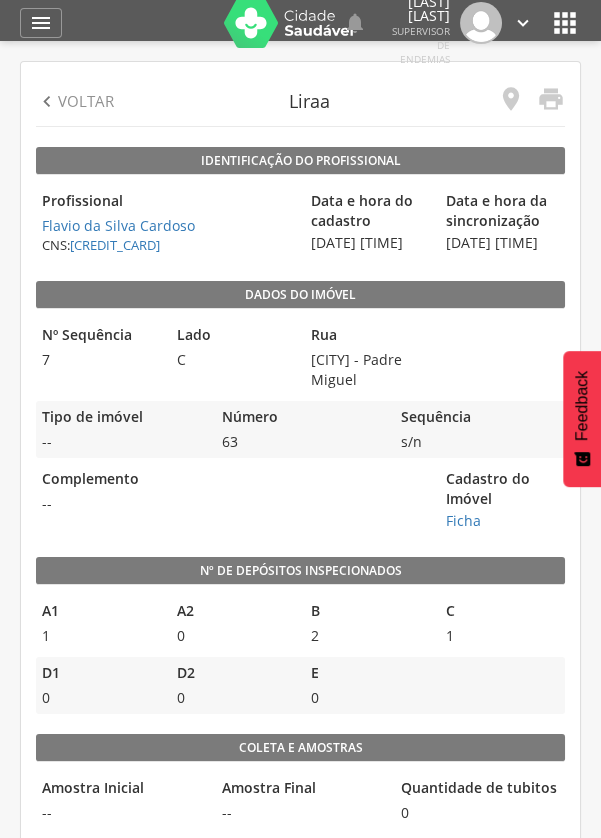 scroll, scrollTop: 24, scrollLeft: 0, axis: vertical 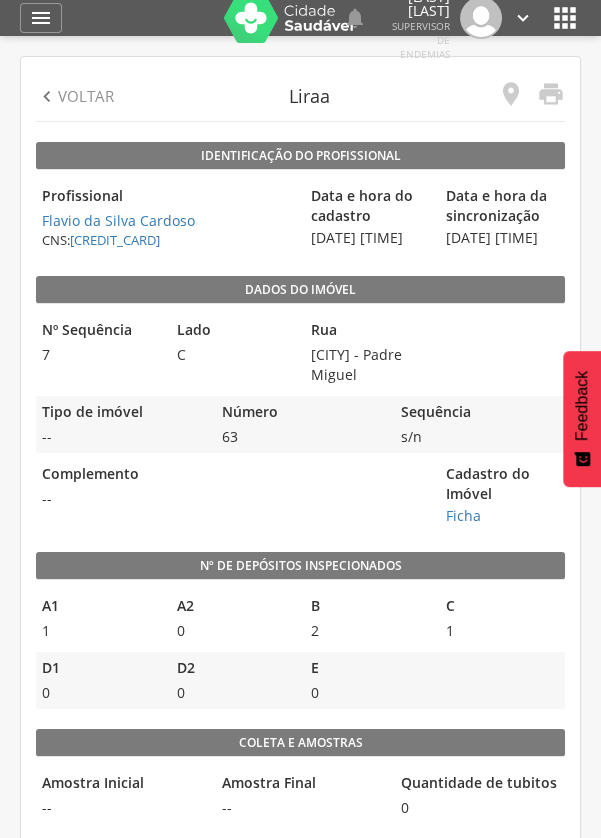 click on "Voltar" at bounding box center (86, 96) 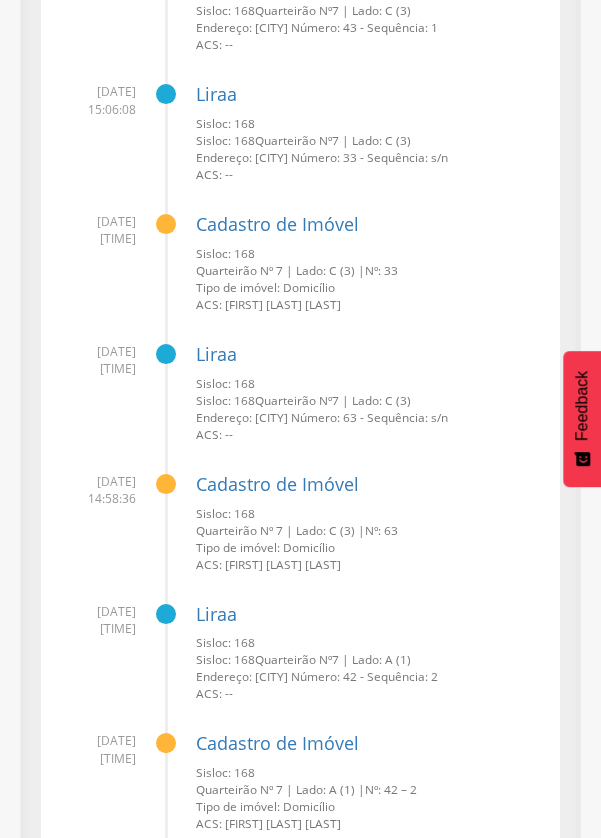 scroll, scrollTop: 492, scrollLeft: 0, axis: vertical 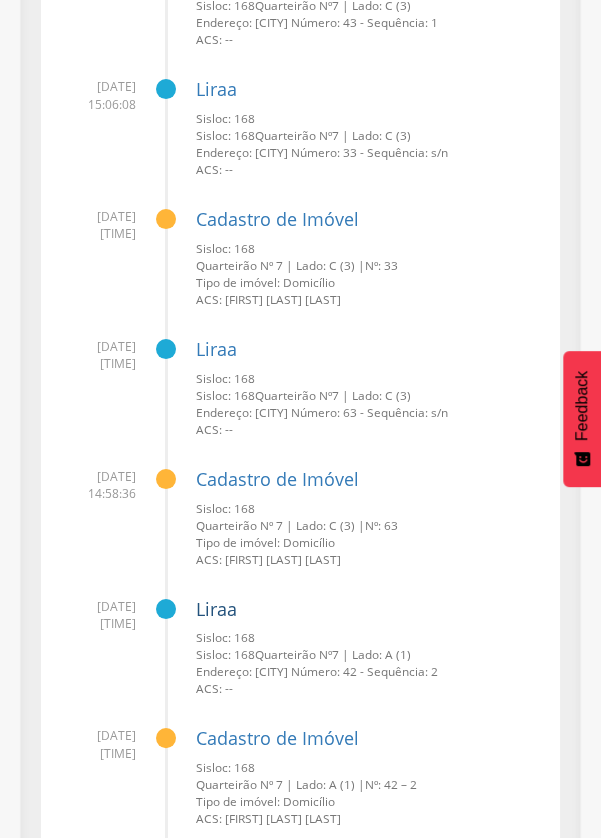 click on "Liraa" at bounding box center [216, 609] 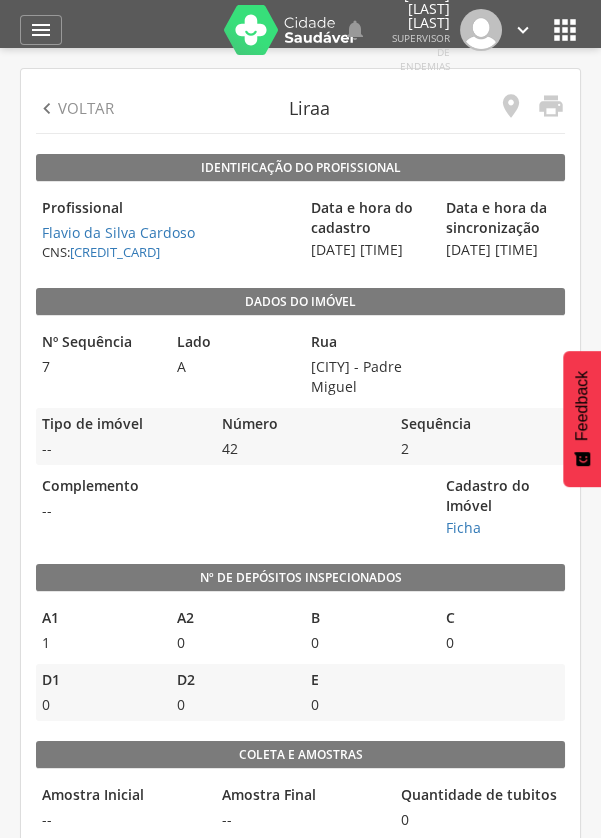 scroll, scrollTop: 24, scrollLeft: 0, axis: vertical 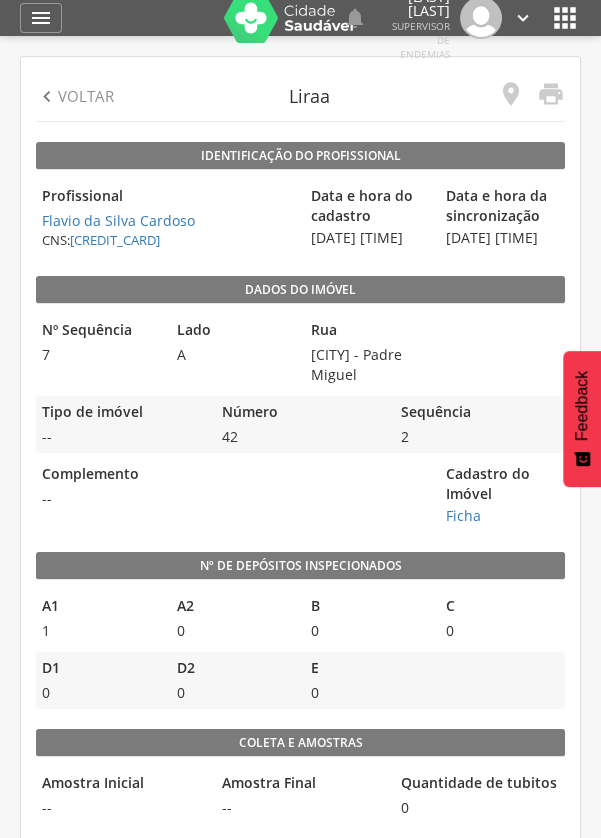 click on "" at bounding box center (47, 97) 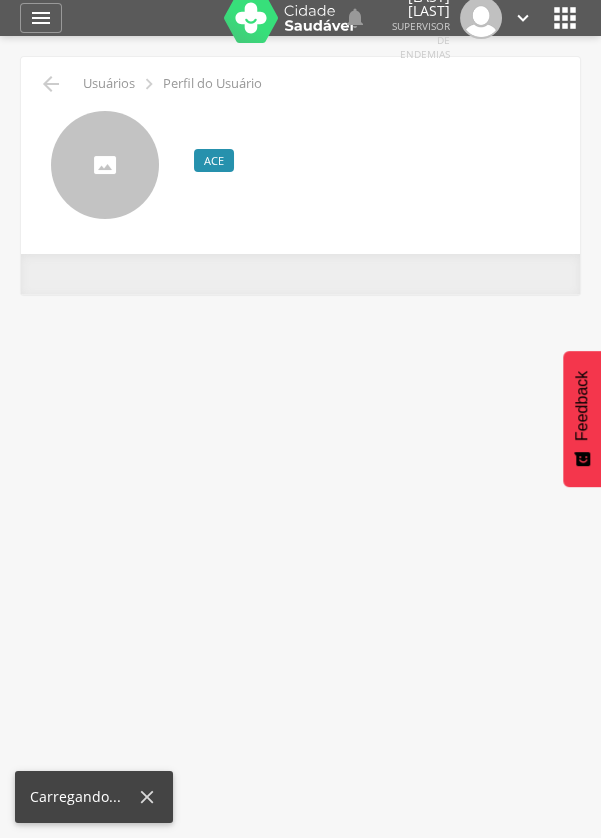 scroll, scrollTop: 0, scrollLeft: 0, axis: both 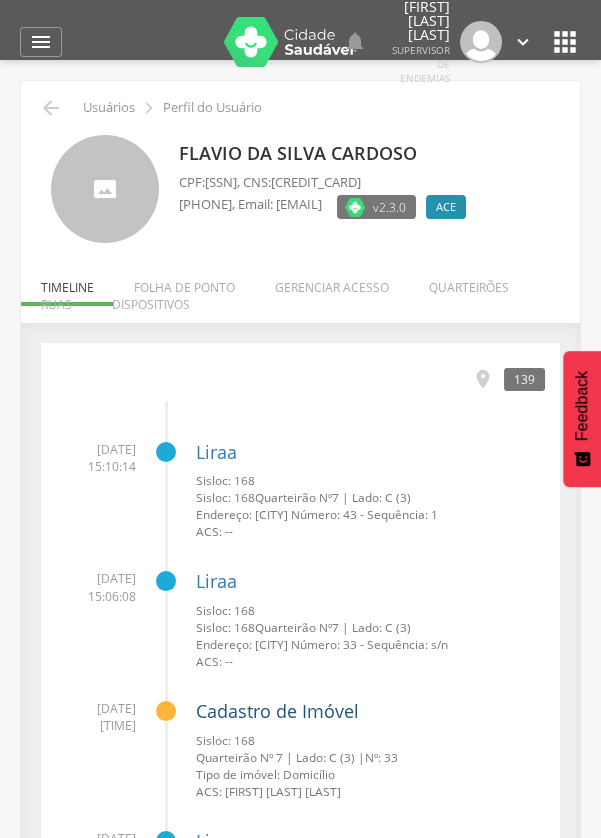 click on "Cadastro de Imóvel" at bounding box center (277, 711) 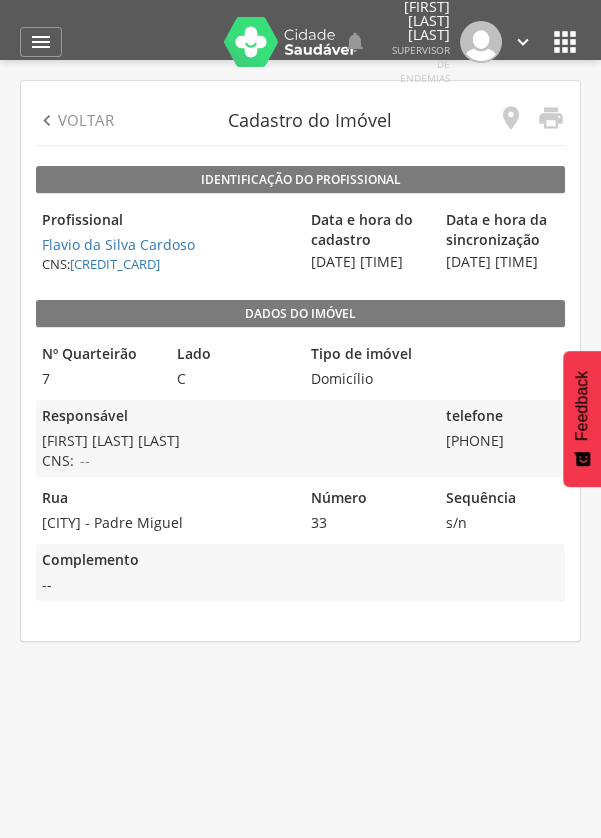 click on "" at bounding box center (47, 121) 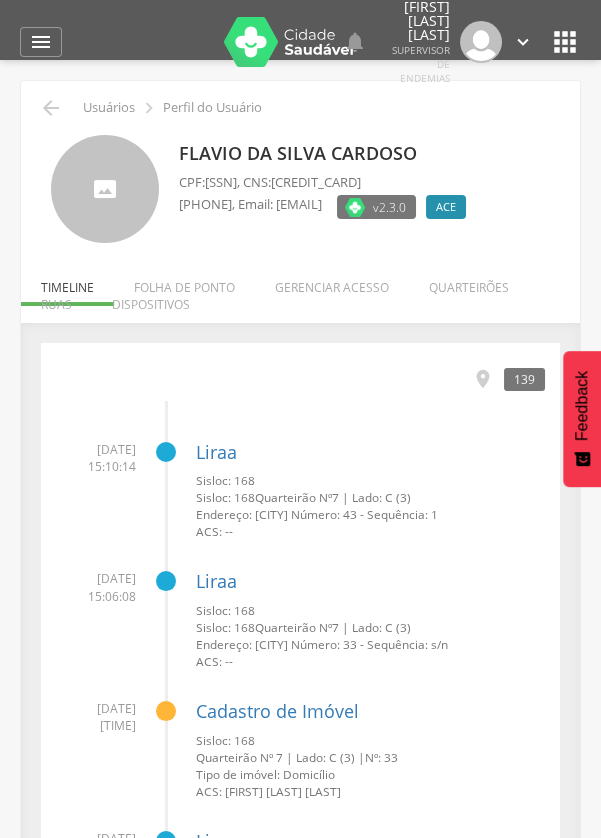 click on "" at bounding box center [565, 42] 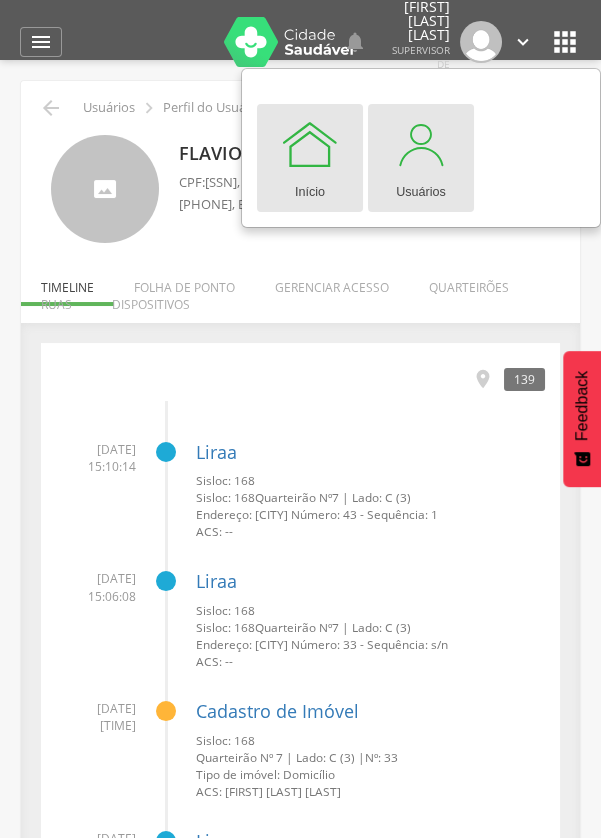 click on "Usuários" at bounding box center [421, 188] 